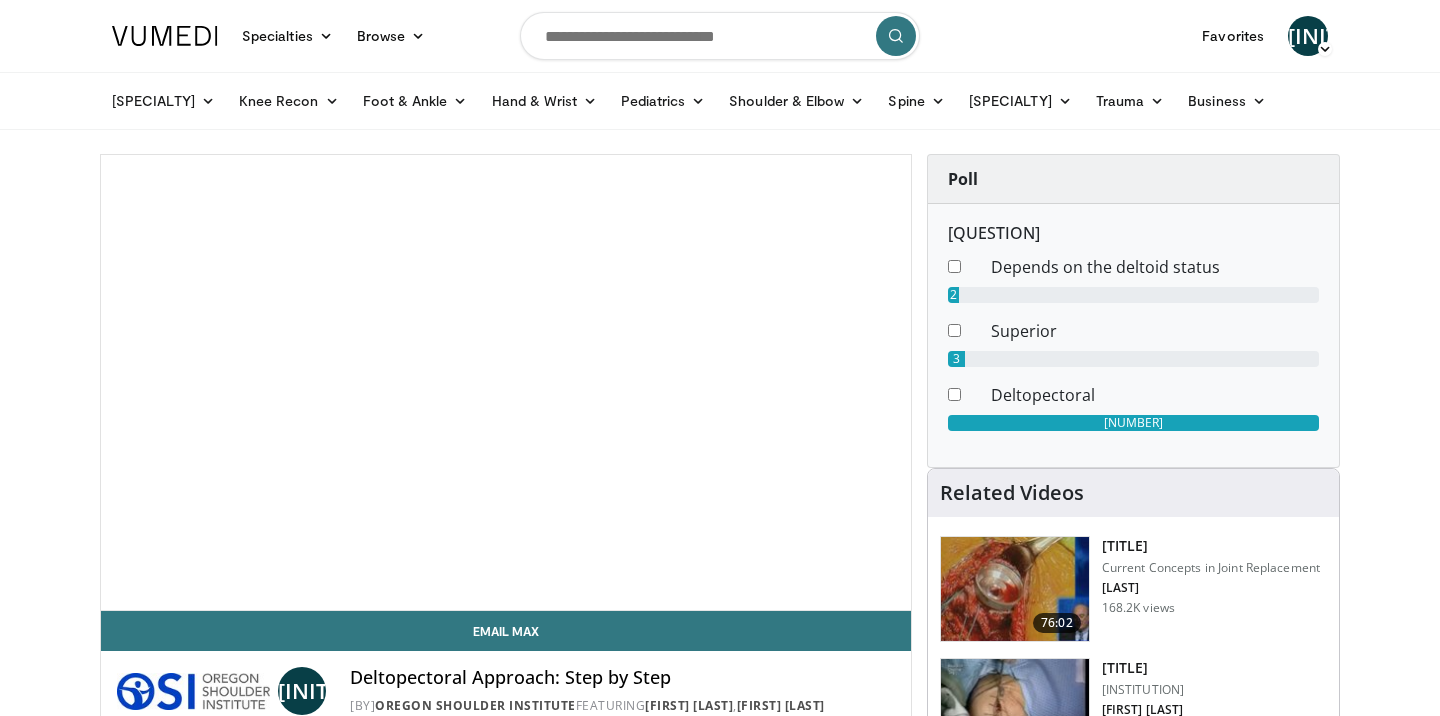 scroll, scrollTop: 27, scrollLeft: 0, axis: vertical 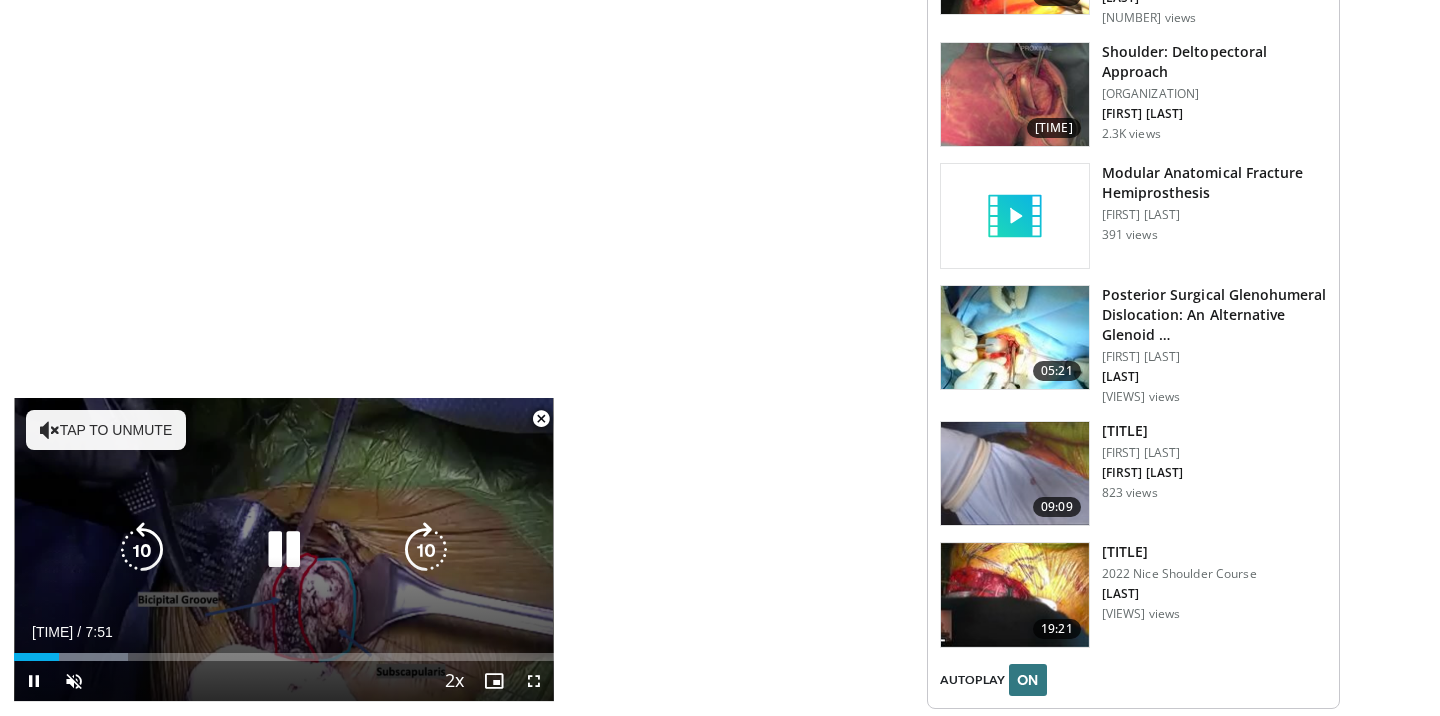 click on "Tap to unmute" at bounding box center [106, 430] 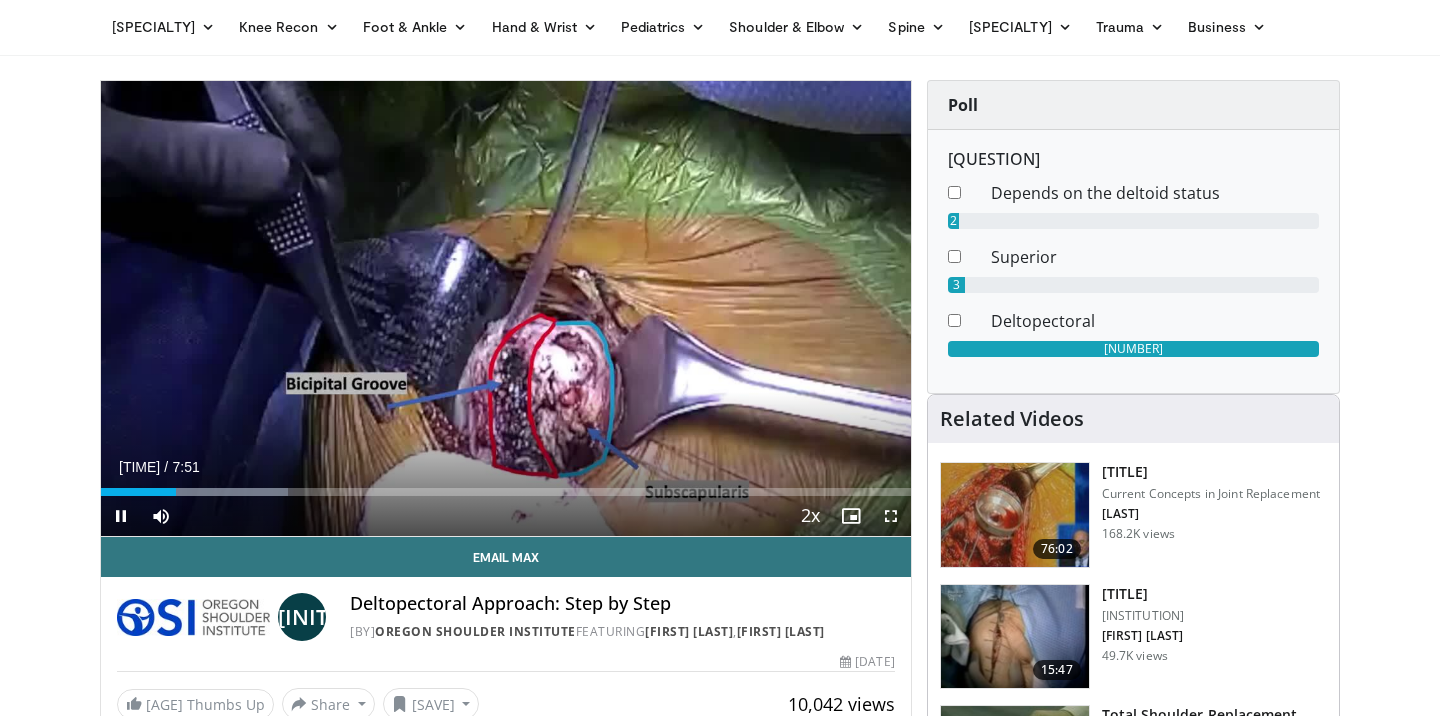 scroll, scrollTop: 70, scrollLeft: 0, axis: vertical 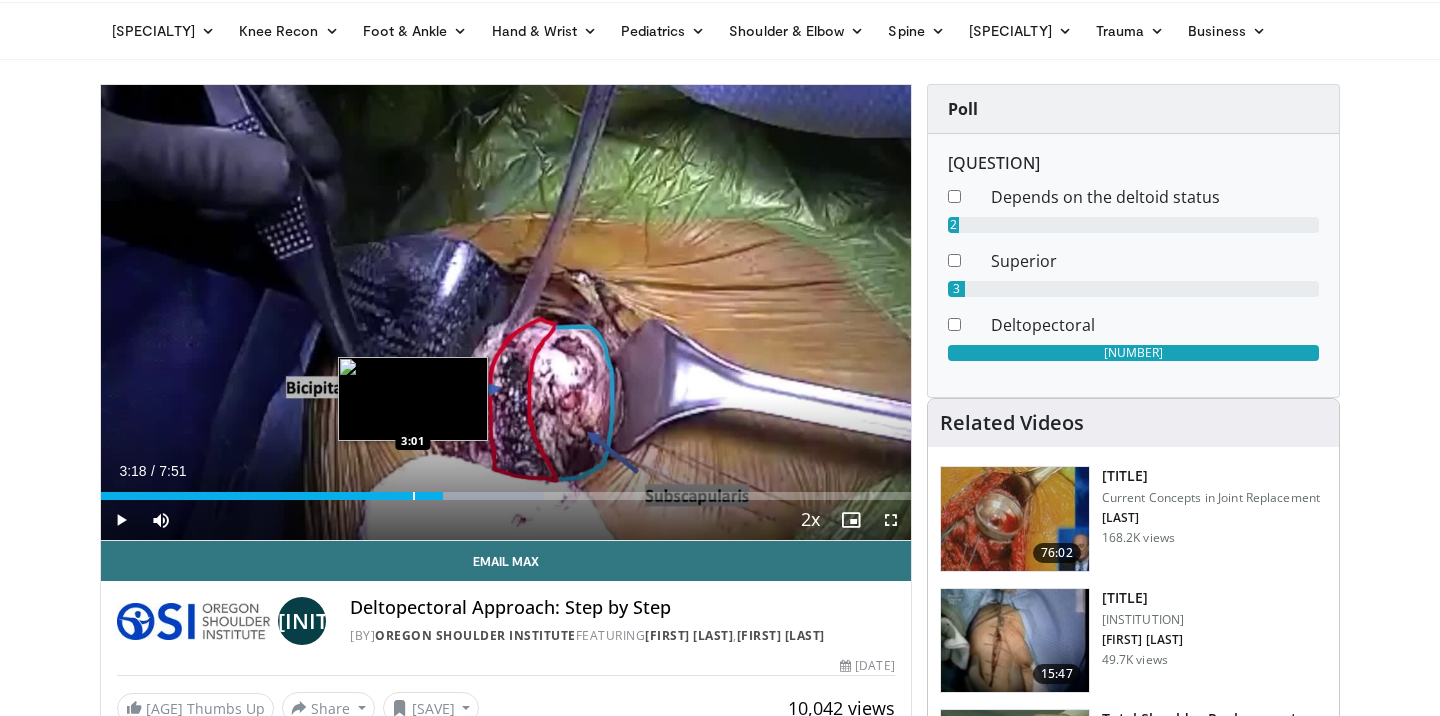 click at bounding box center (414, 496) 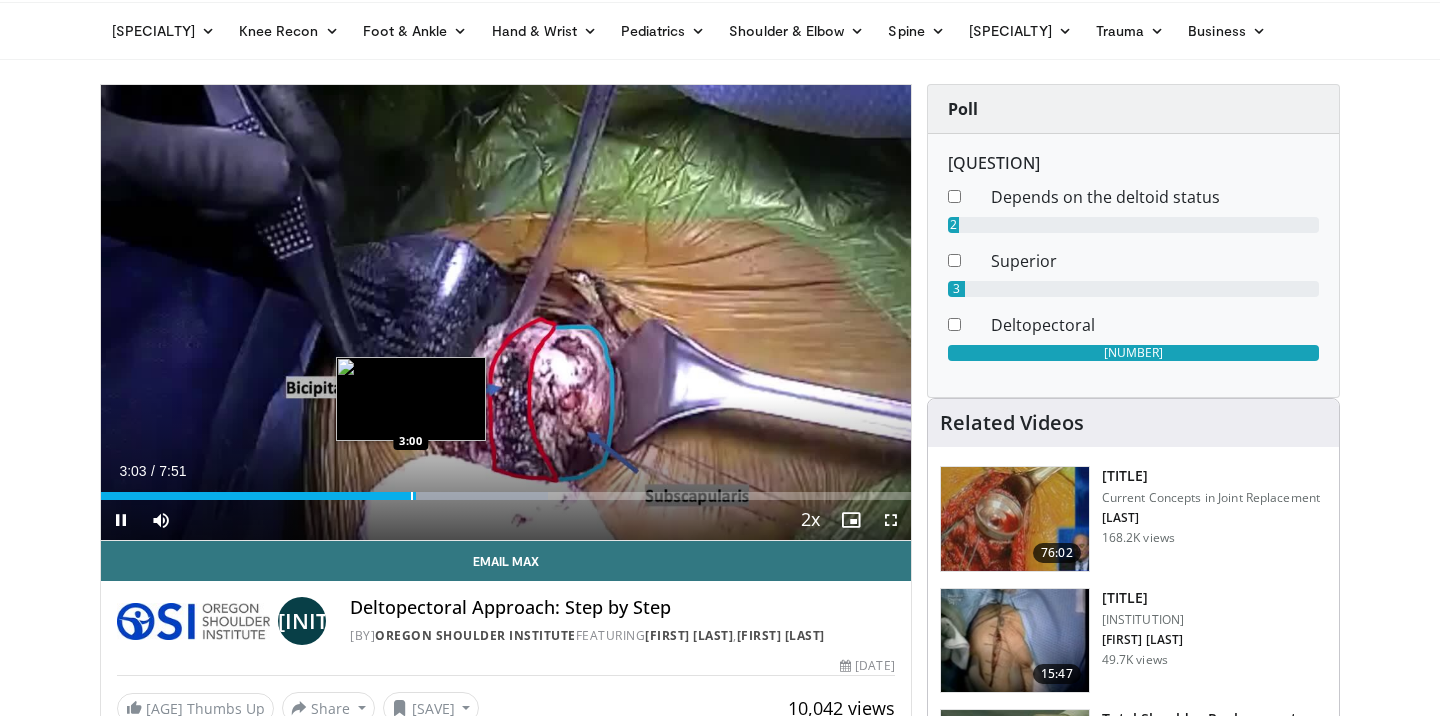 click at bounding box center (412, 496) 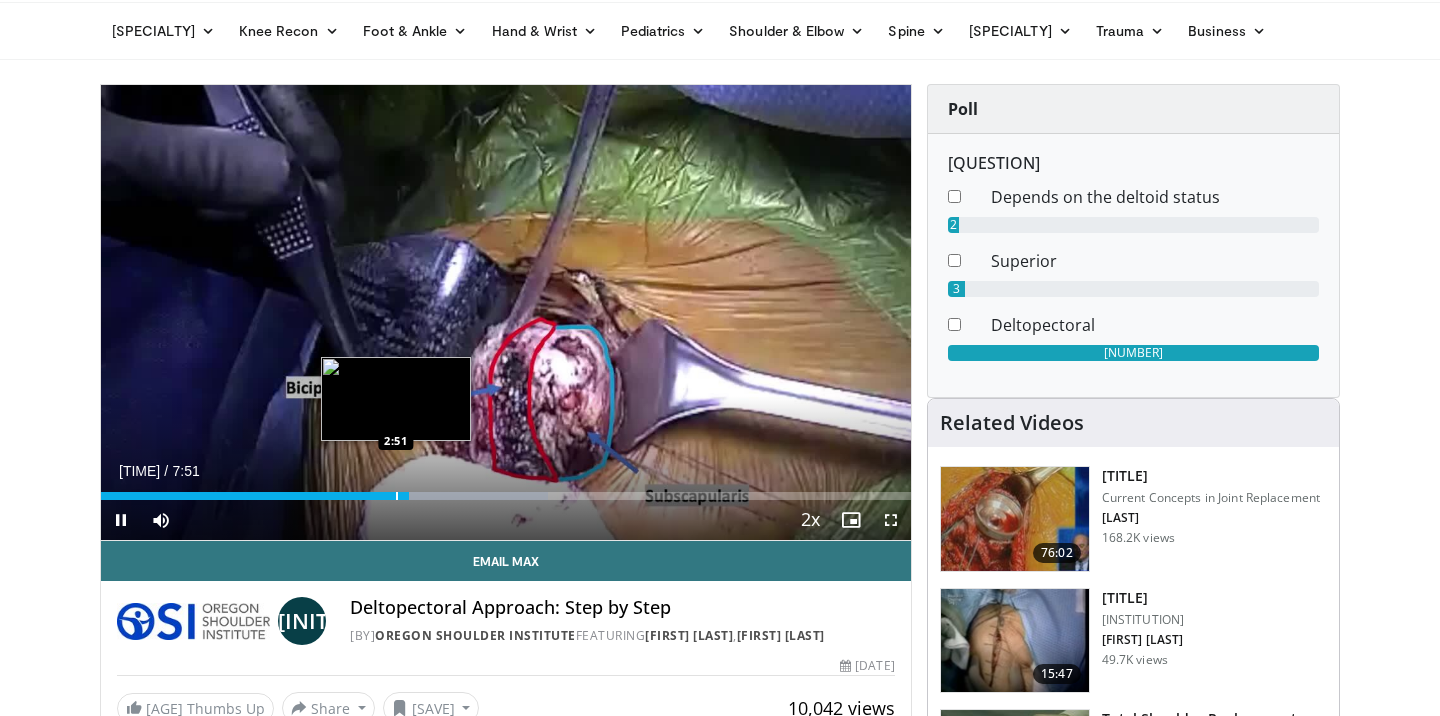 click at bounding box center (397, 496) 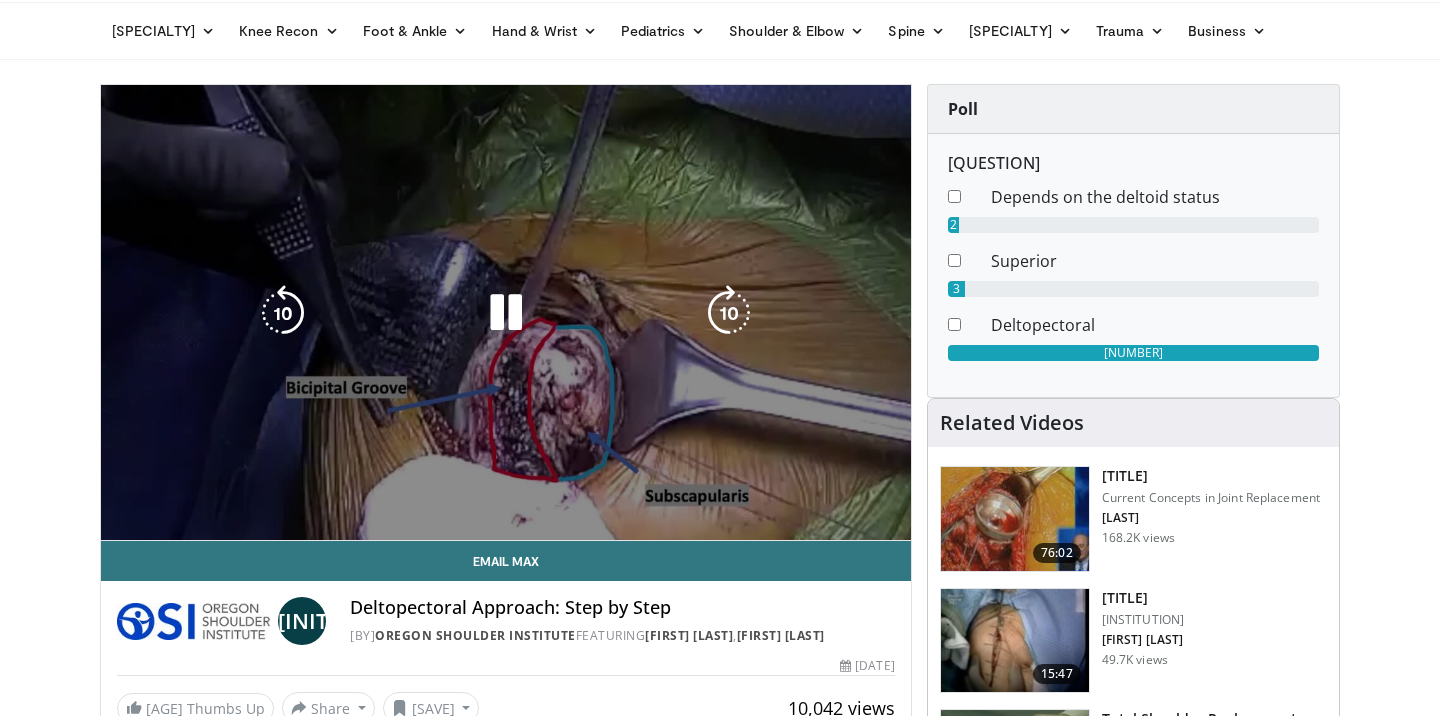 click on "**********" at bounding box center [506, 313] 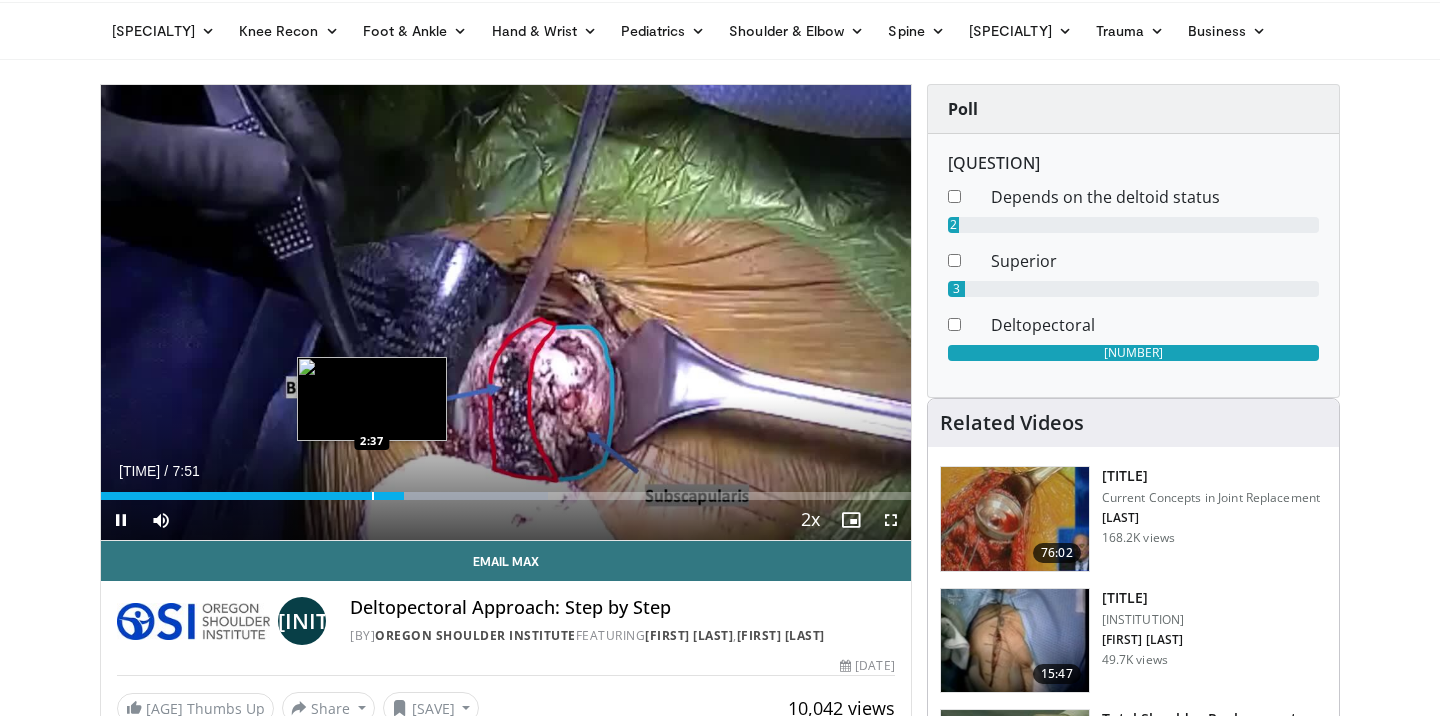 click at bounding box center [373, 496] 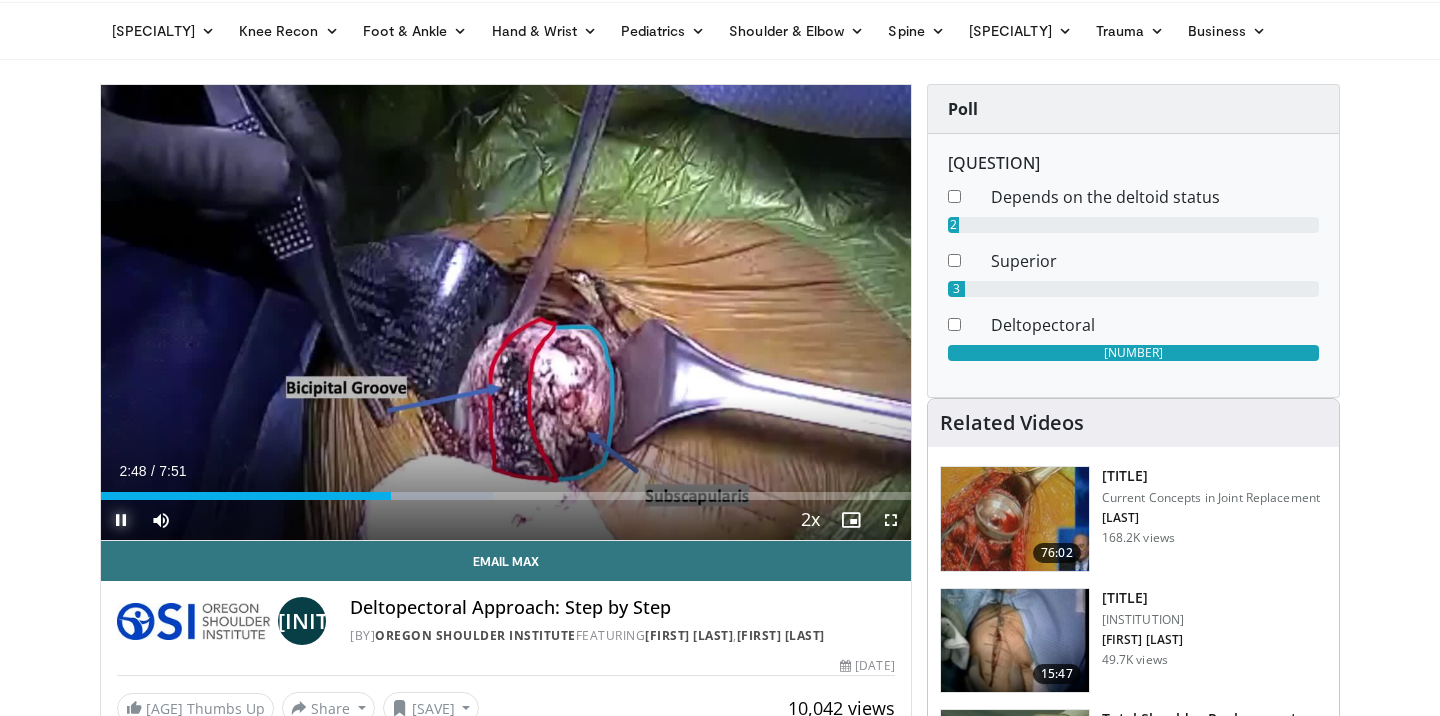 click at bounding box center [121, 520] 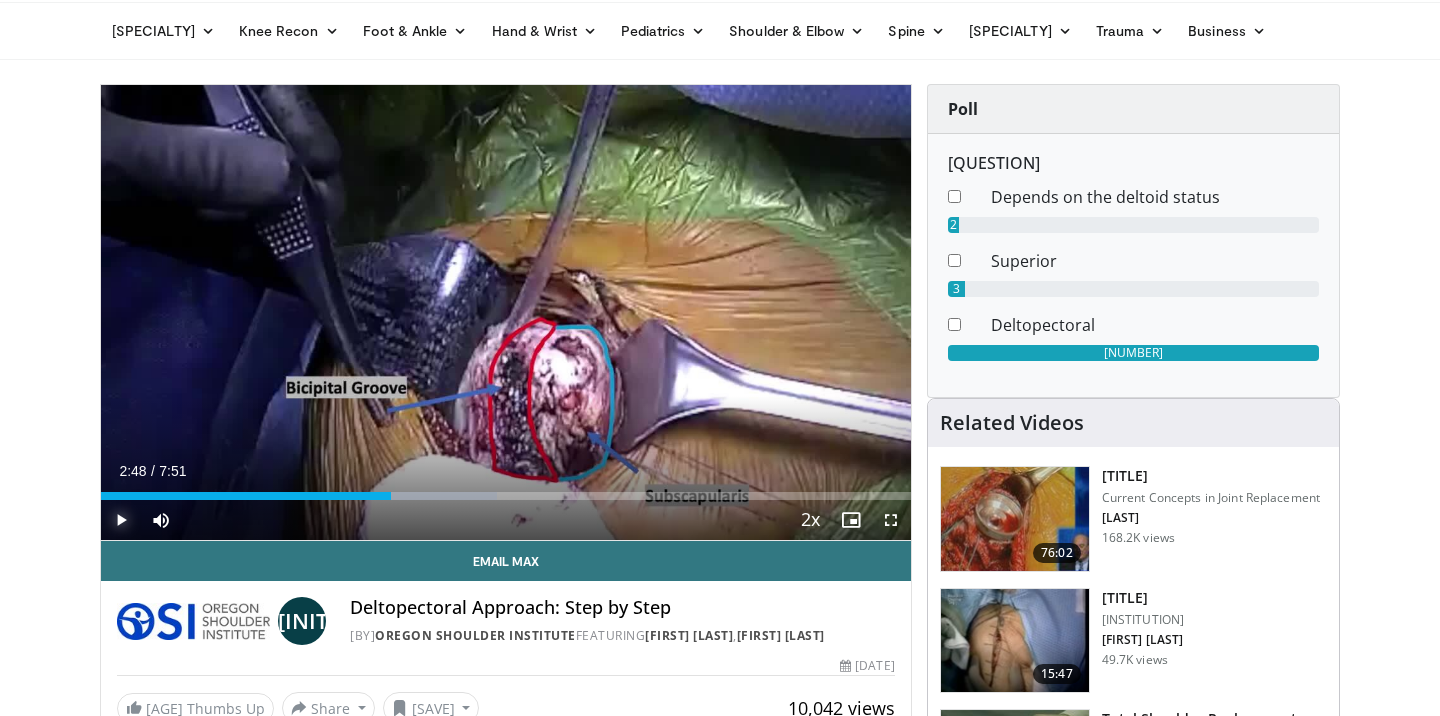 click at bounding box center (121, 520) 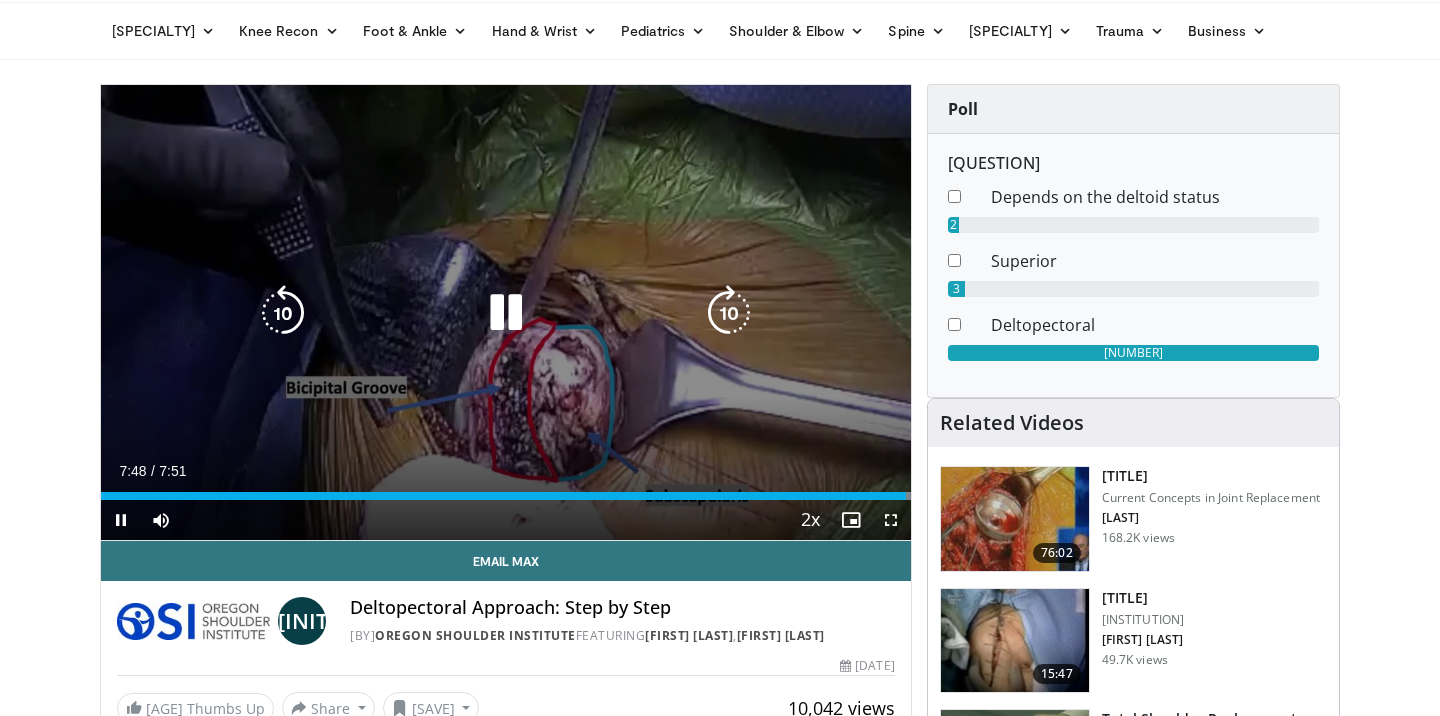 click at bounding box center (506, 313) 